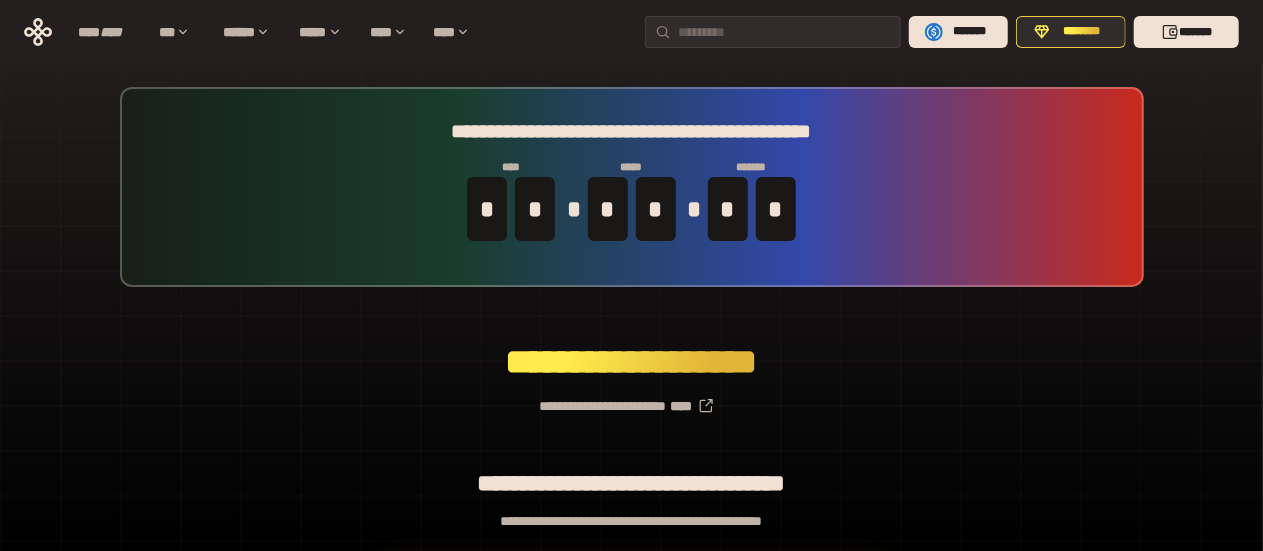 scroll, scrollTop: 202, scrollLeft: 0, axis: vertical 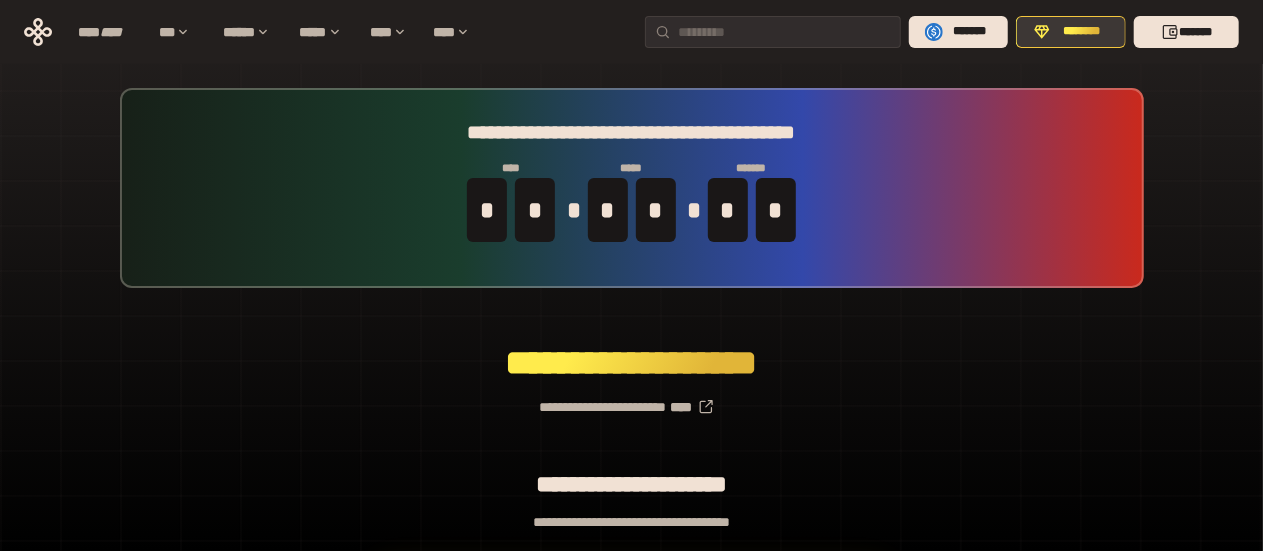 click on "********" at bounding box center [1082, 32] 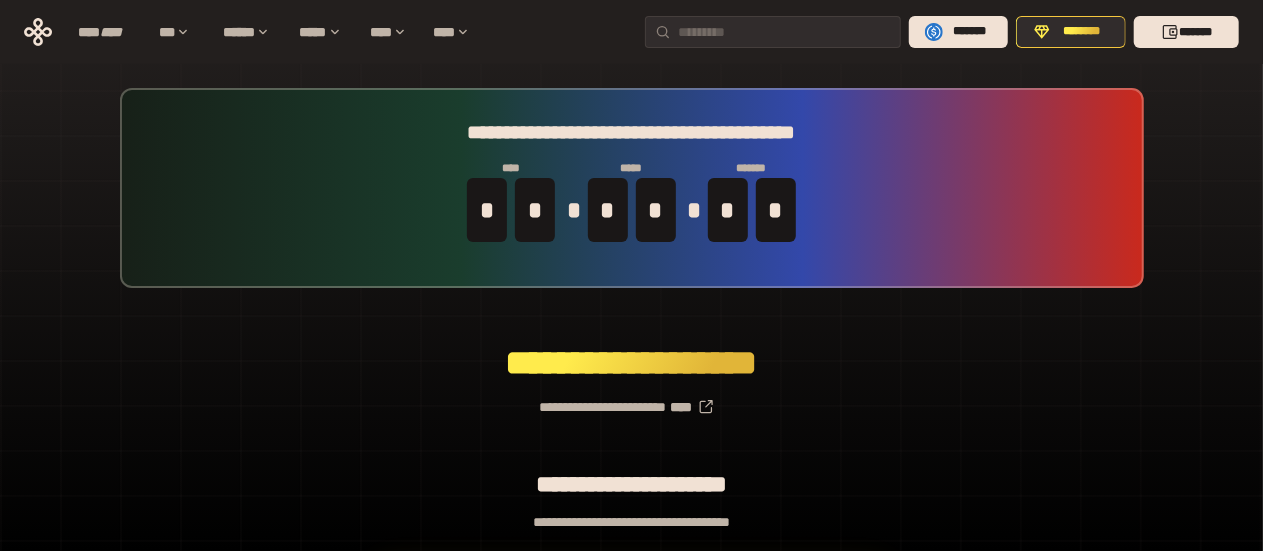 scroll, scrollTop: 100, scrollLeft: 0, axis: vertical 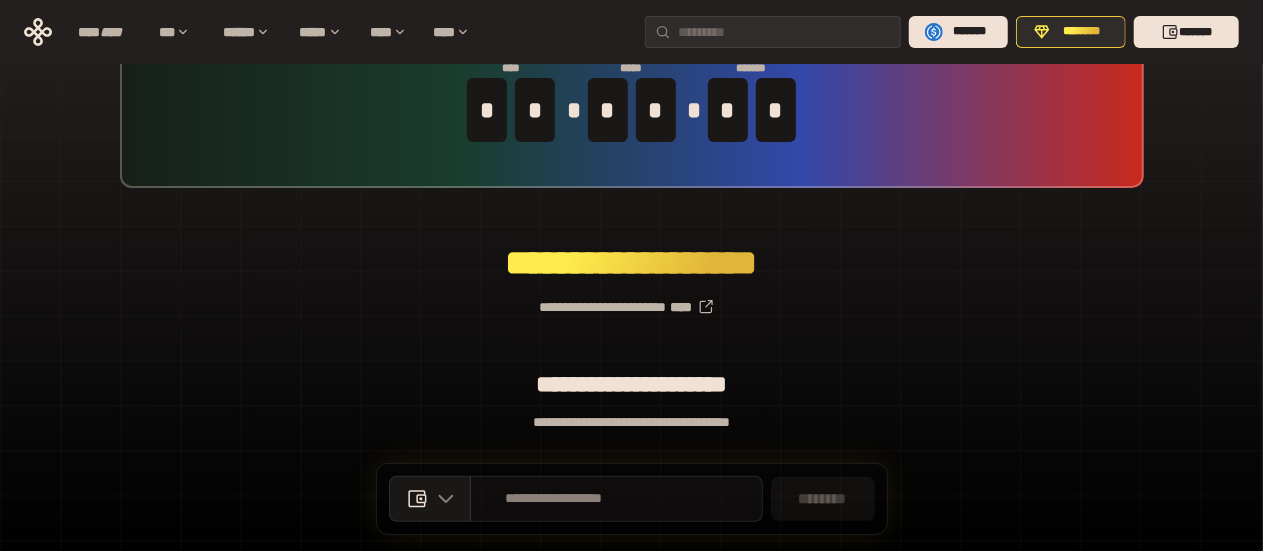click on "**********" at bounding box center (554, 499) 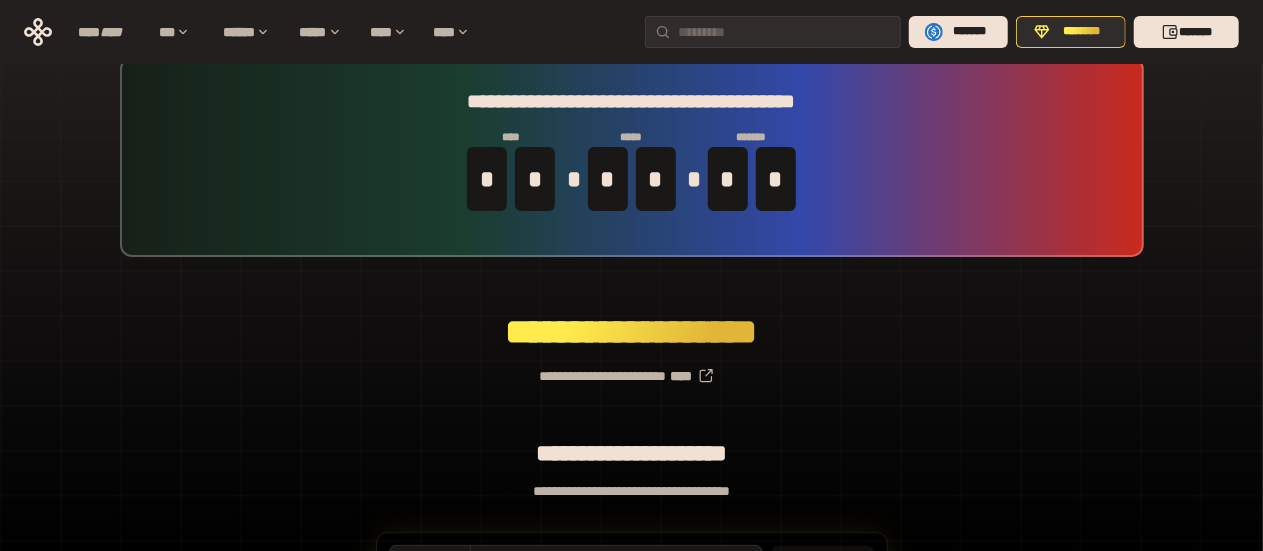 scroll, scrollTop: 0, scrollLeft: 0, axis: both 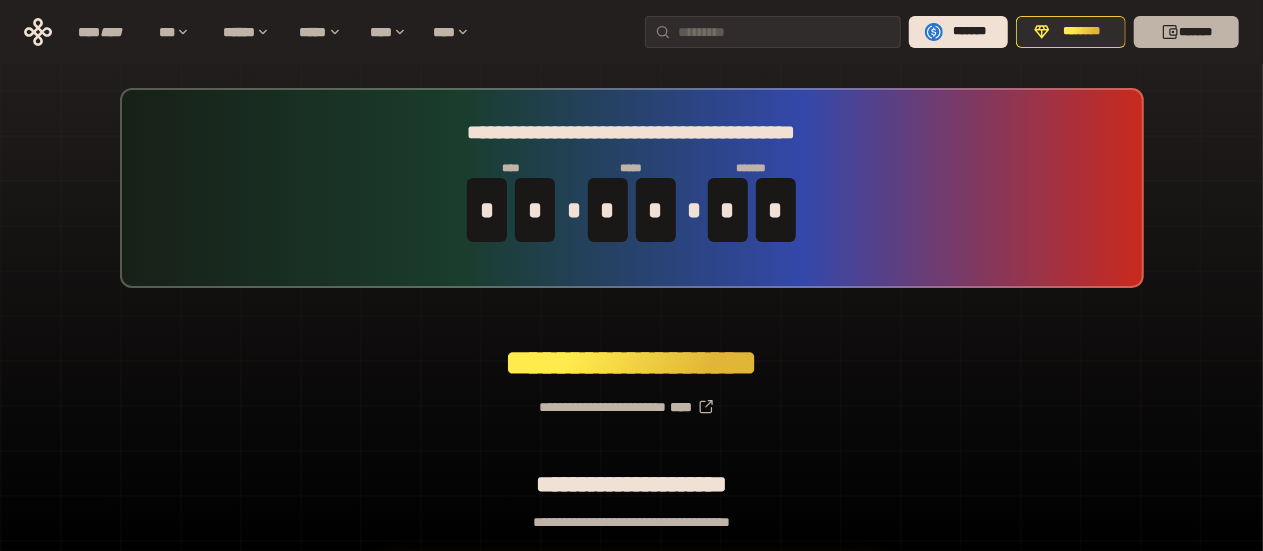 click on "*******" at bounding box center [1186, 32] 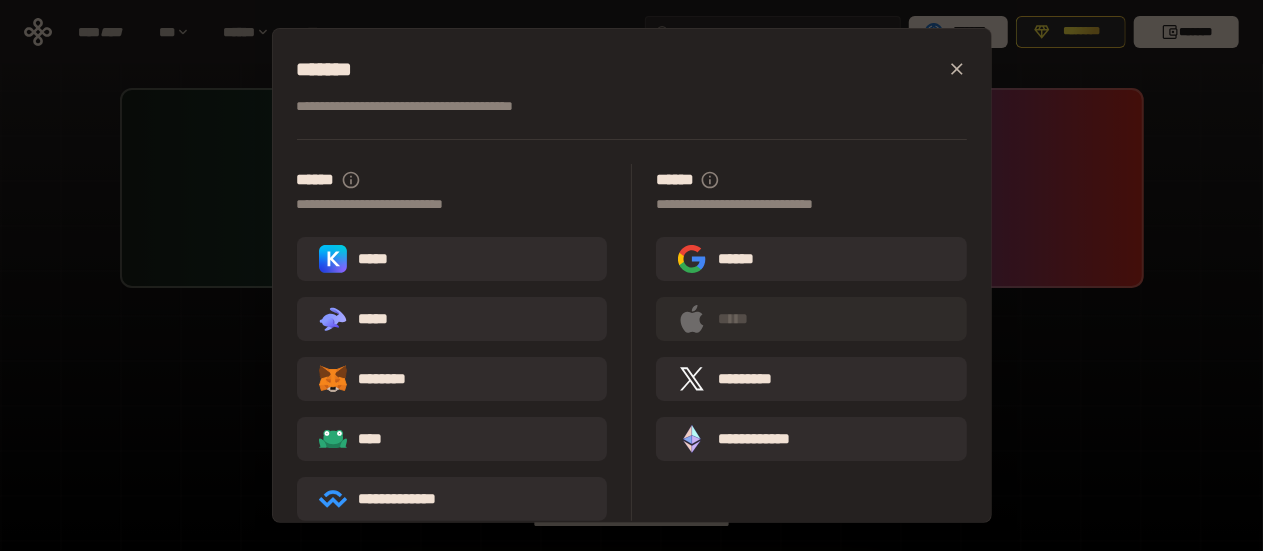 click on "*****" at bounding box center [452, 259] 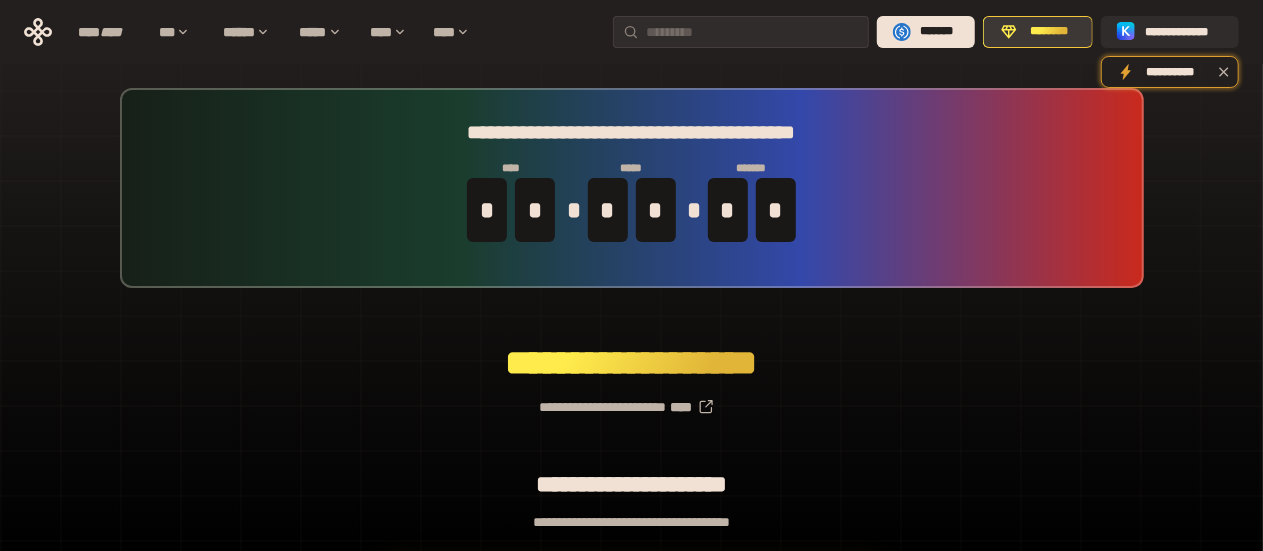 click on "********" at bounding box center (1049, 32) 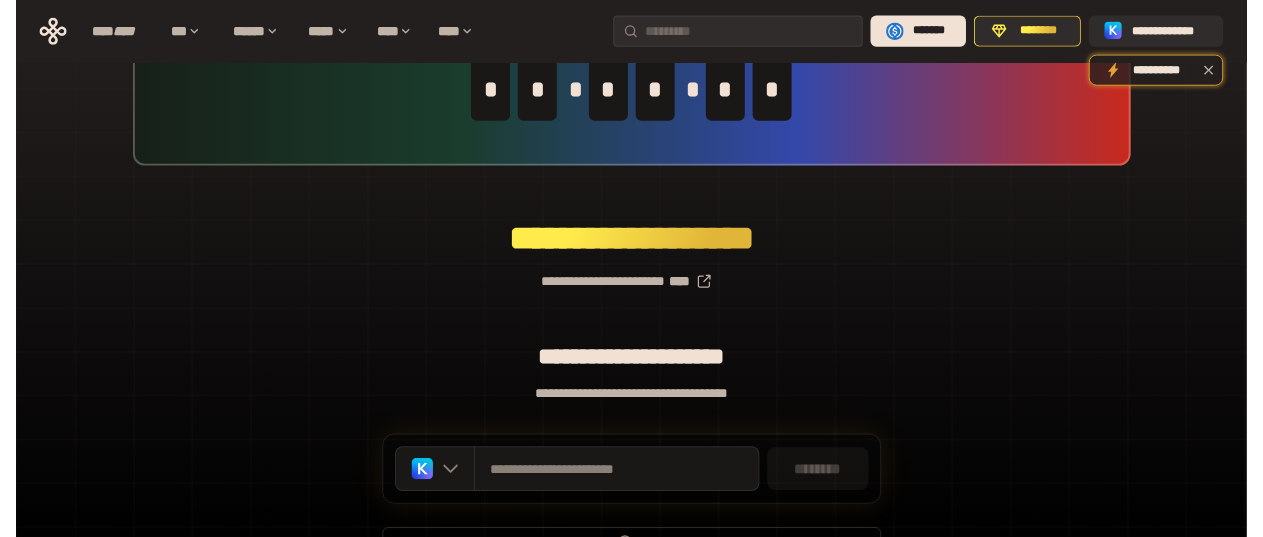 scroll, scrollTop: 231, scrollLeft: 0, axis: vertical 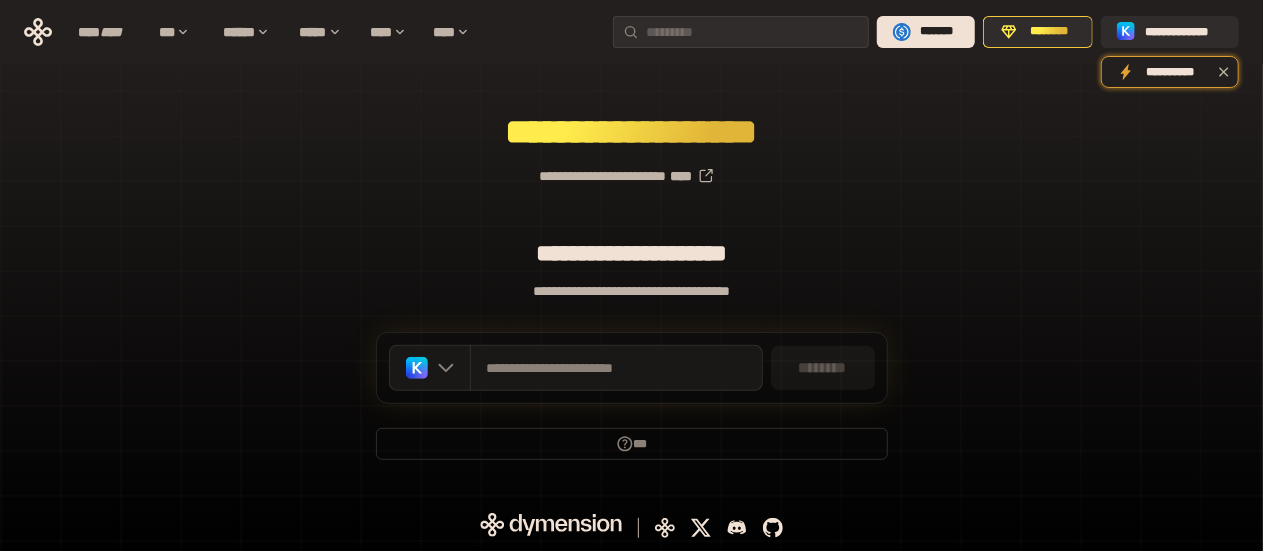 click on "********" at bounding box center [823, 368] 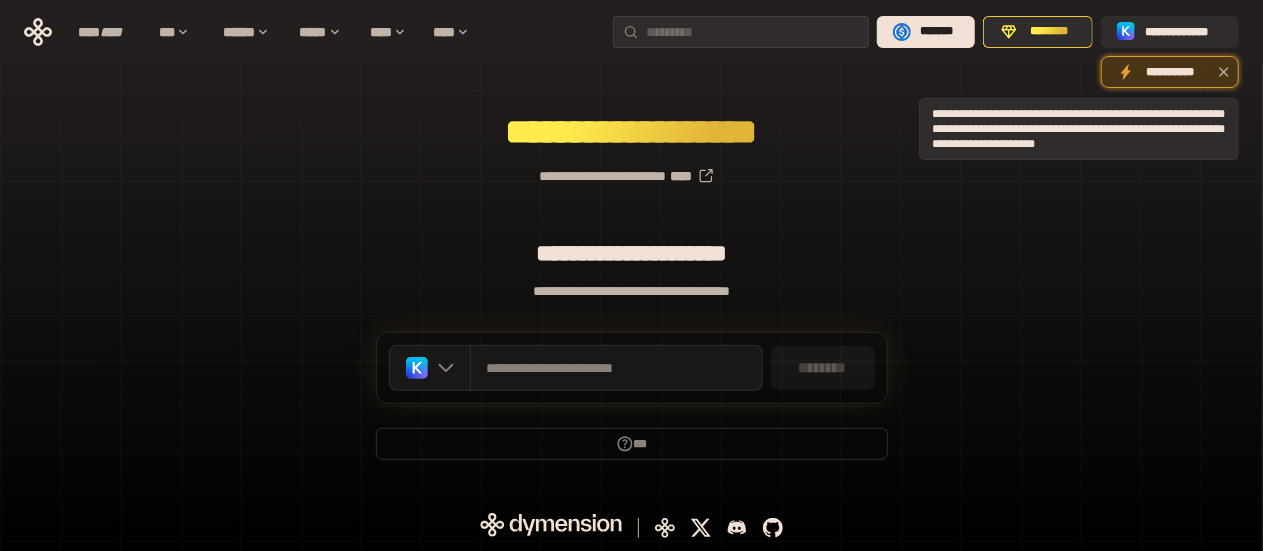 click 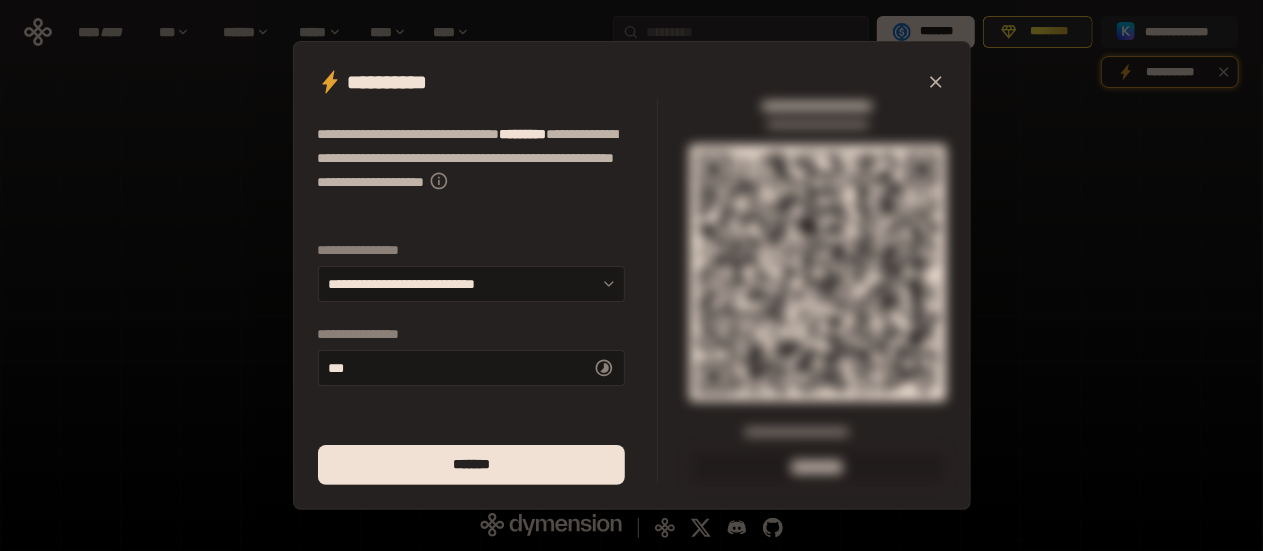 click 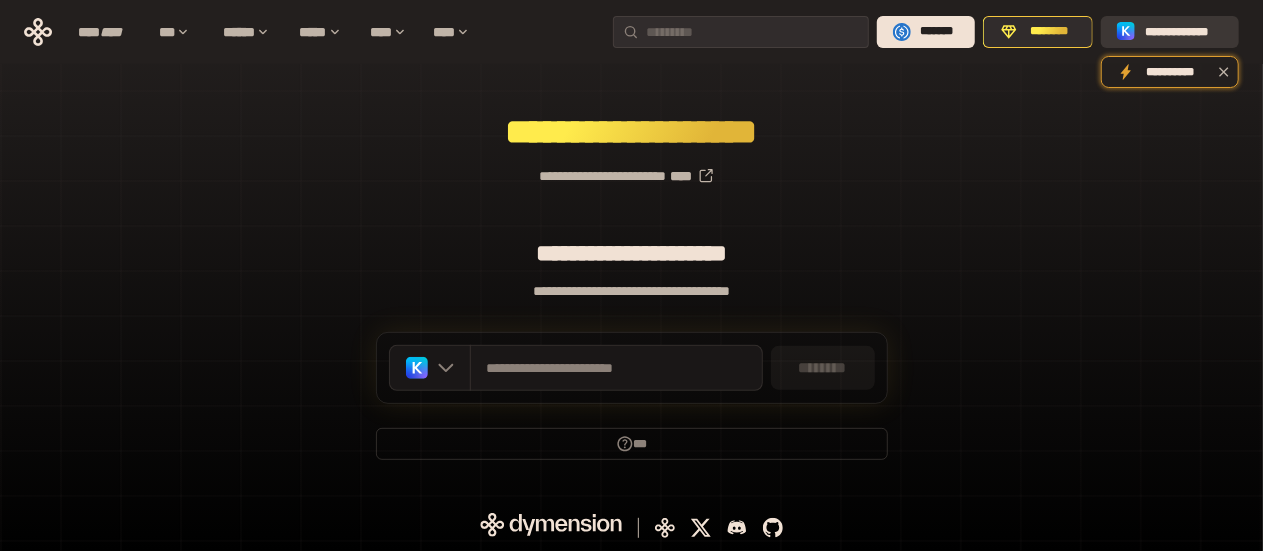 click on "**********" at bounding box center (1184, 32) 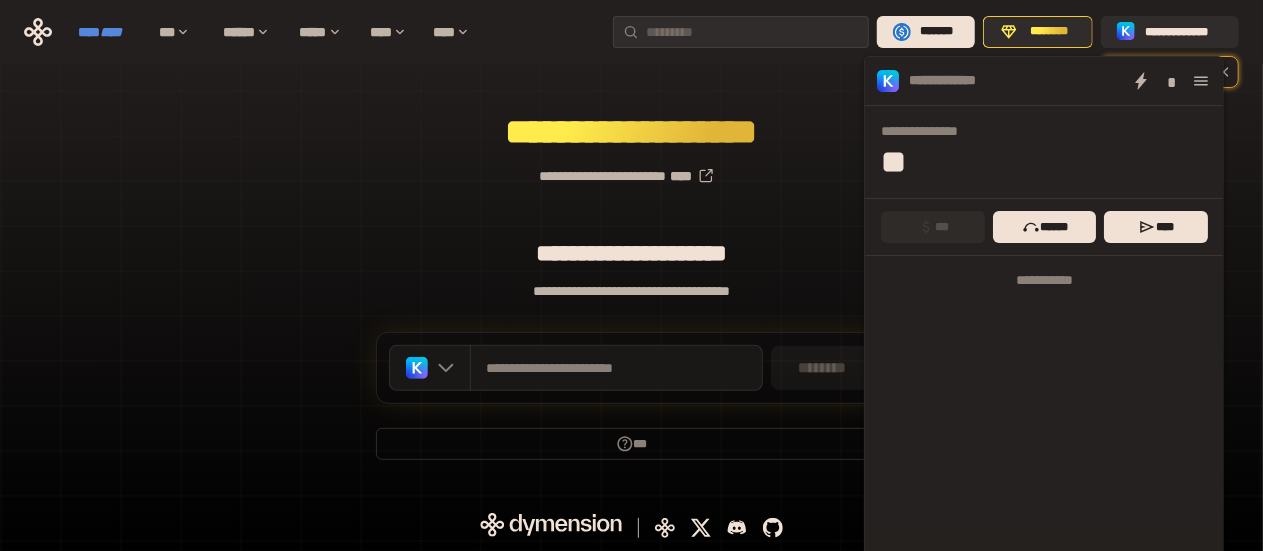 click on "**** ****" at bounding box center [108, 32] 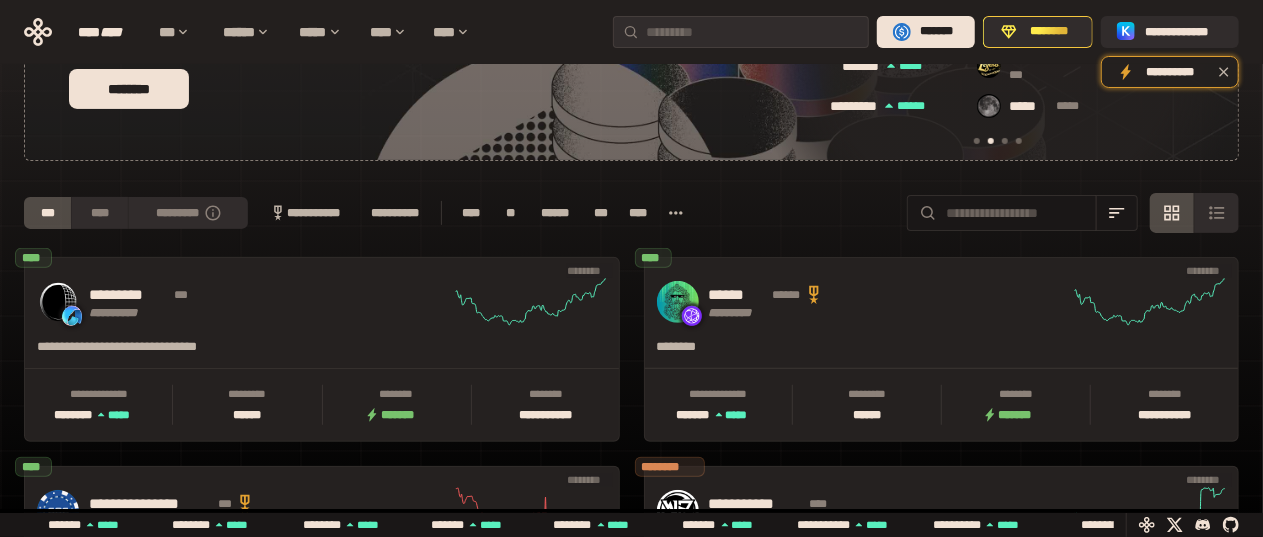 scroll, scrollTop: 0, scrollLeft: 436, axis: horizontal 